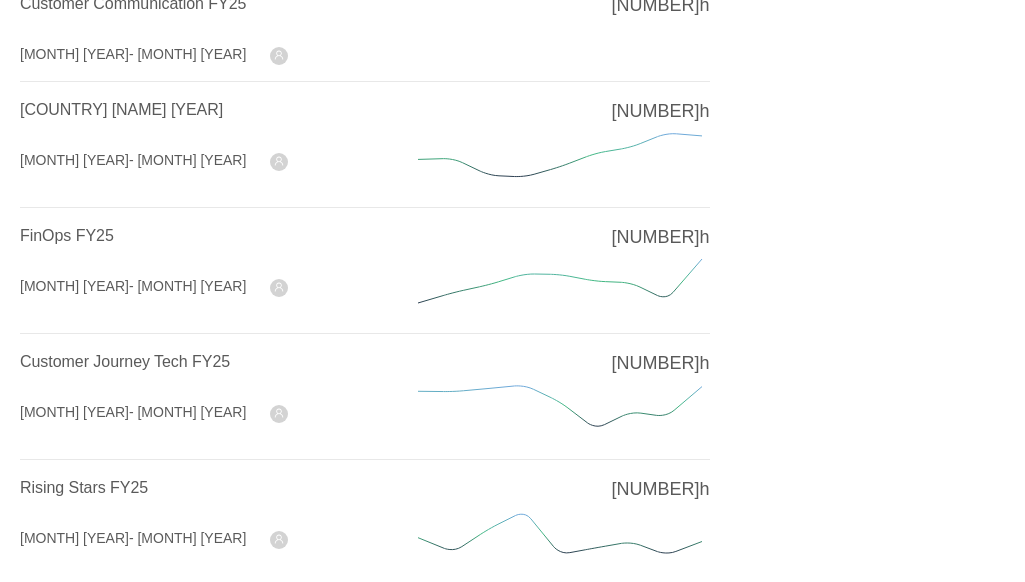 scroll, scrollTop: 400, scrollLeft: 0, axis: vertical 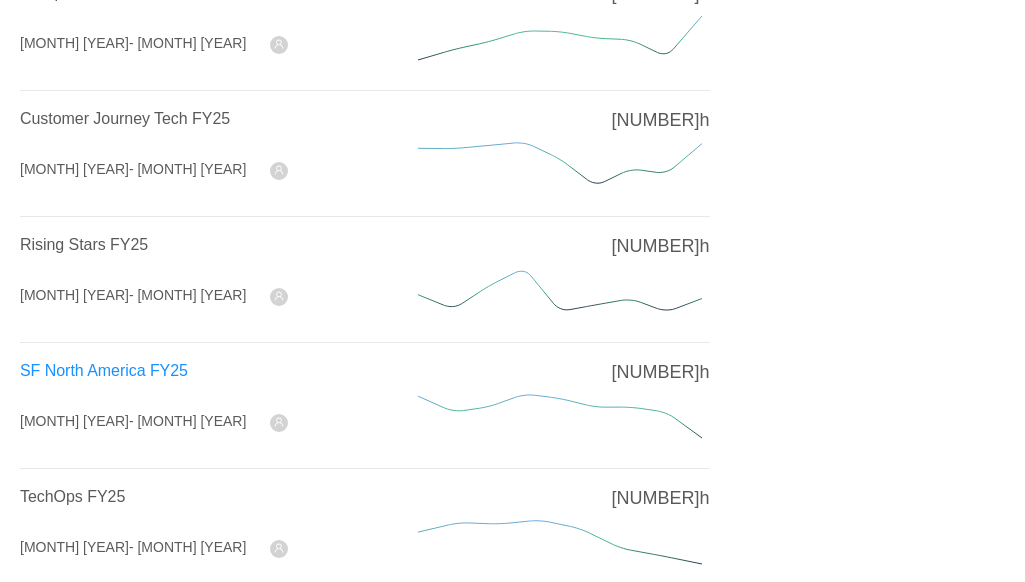 click on "SF North America FY25" at bounding box center (104, 370) 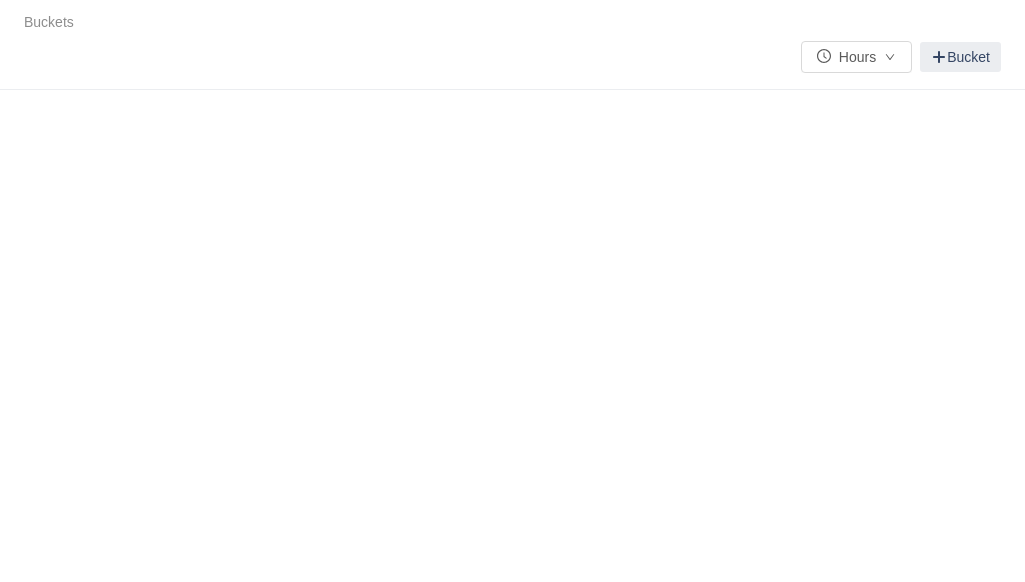 scroll, scrollTop: 0, scrollLeft: 0, axis: both 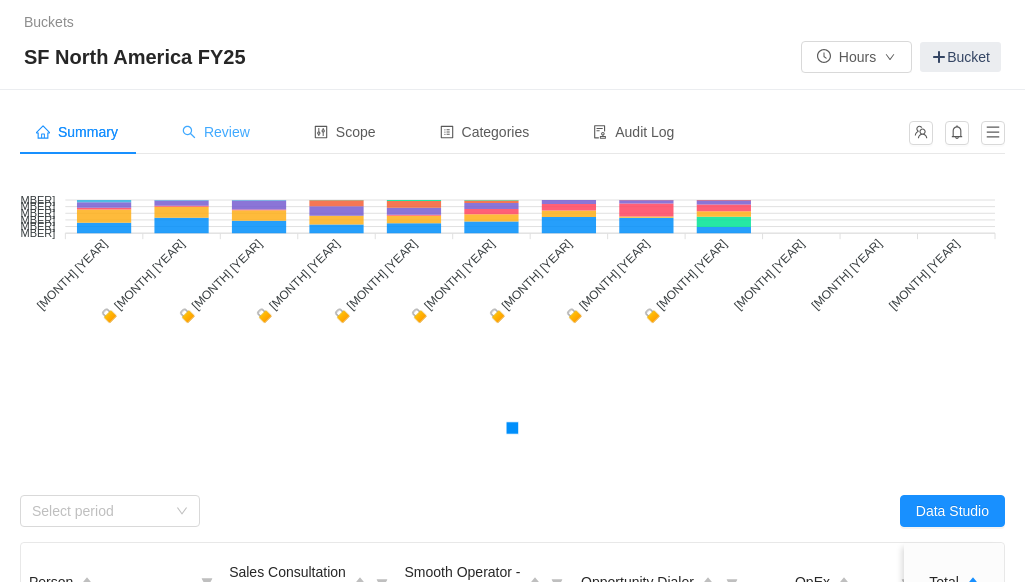 click on "Review" at bounding box center [77, 132] 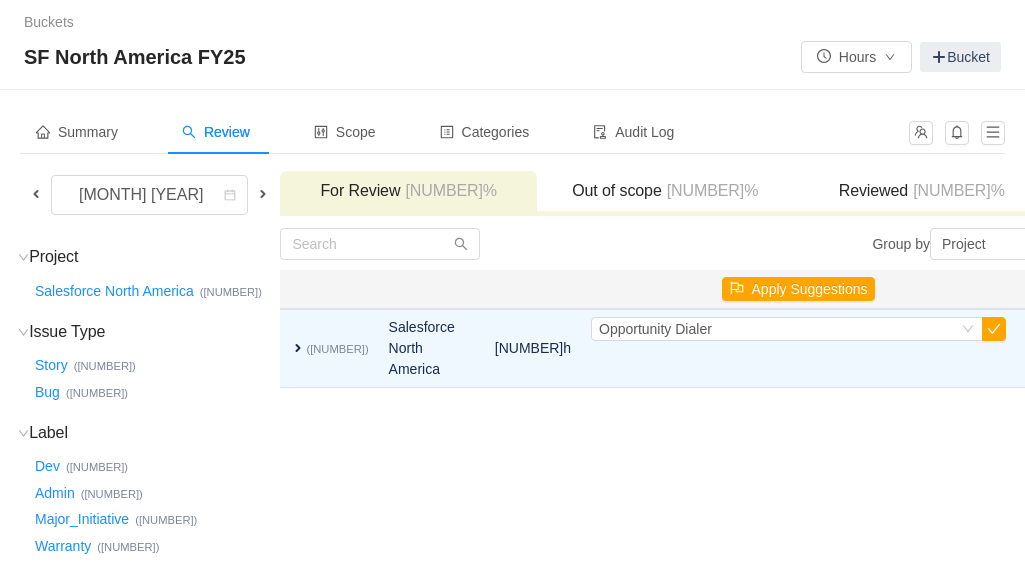 click at bounding box center [36, 194] 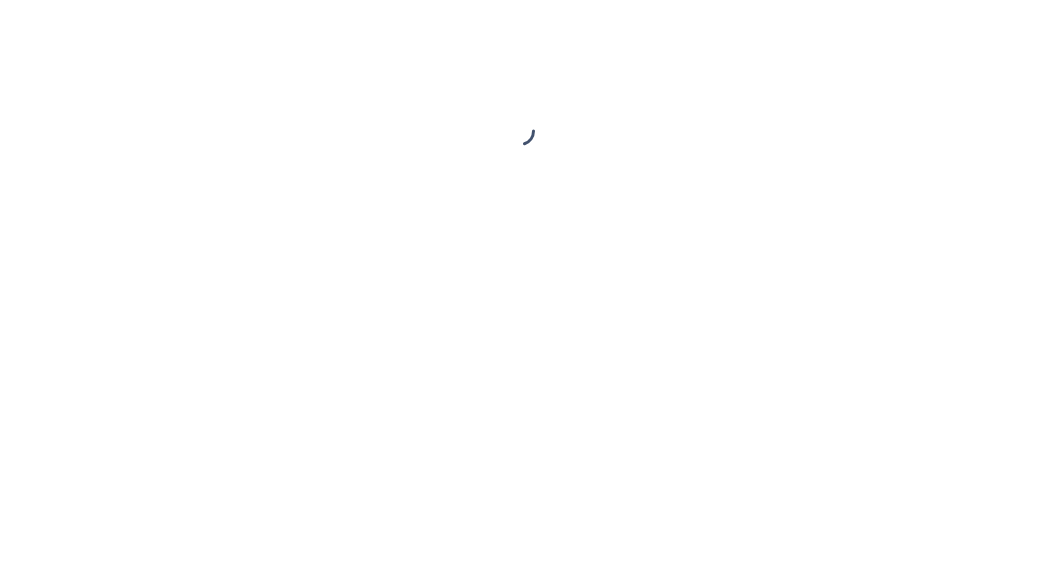 scroll, scrollTop: 0, scrollLeft: 0, axis: both 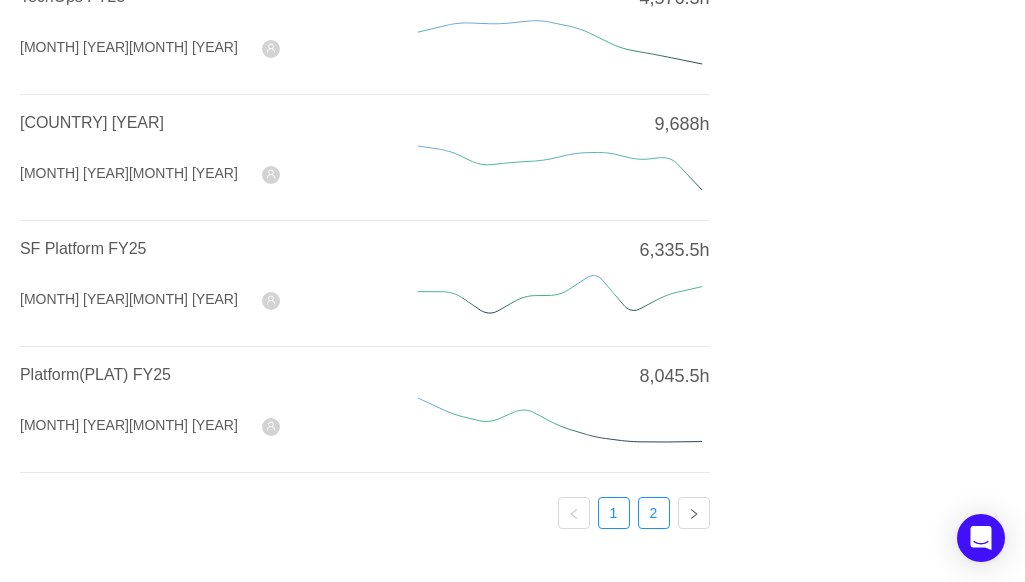 click on "[NUMBER]" at bounding box center (654, 513) 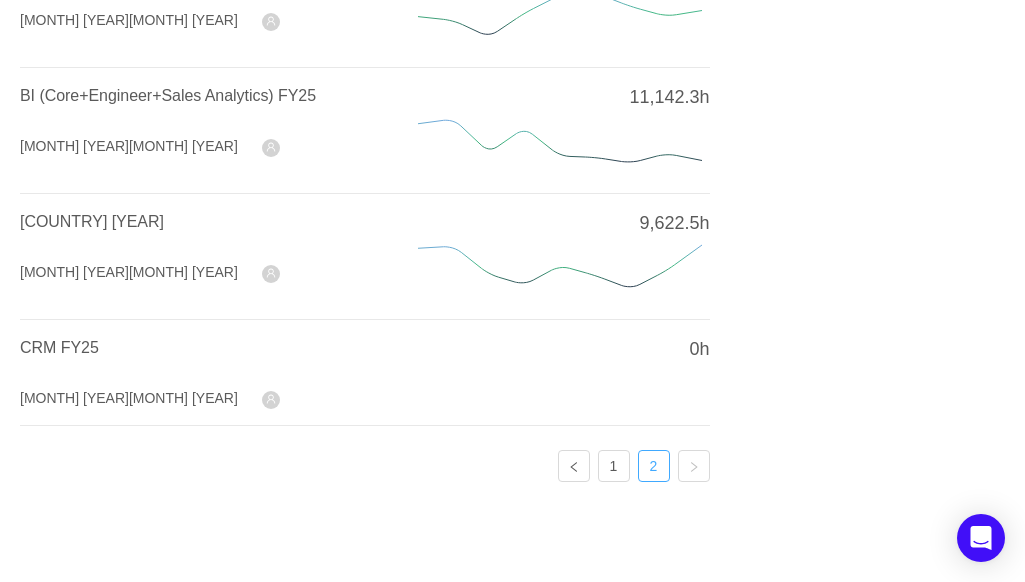 scroll, scrollTop: 310, scrollLeft: 0, axis: vertical 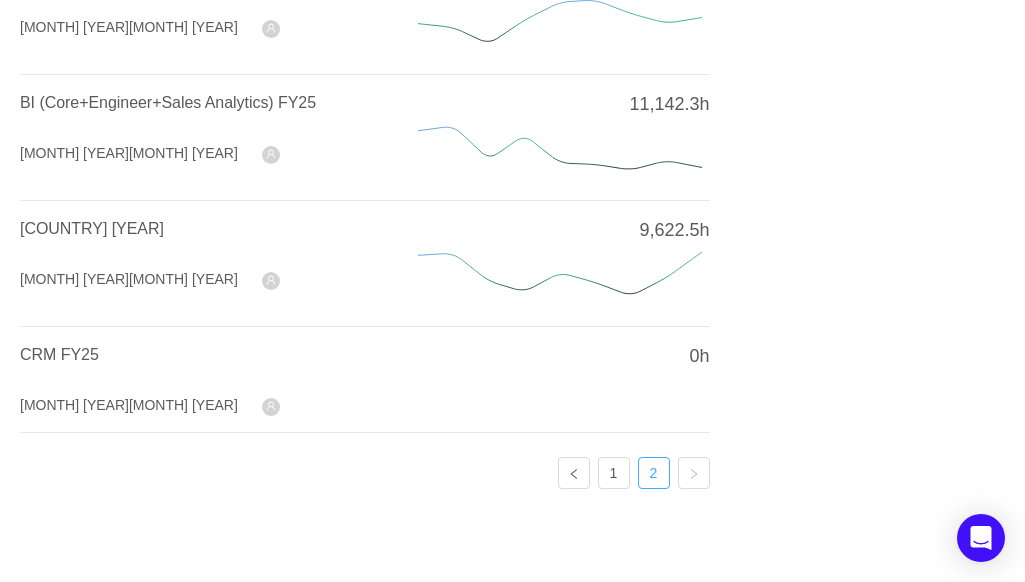 click on "2" at bounding box center [654, 473] 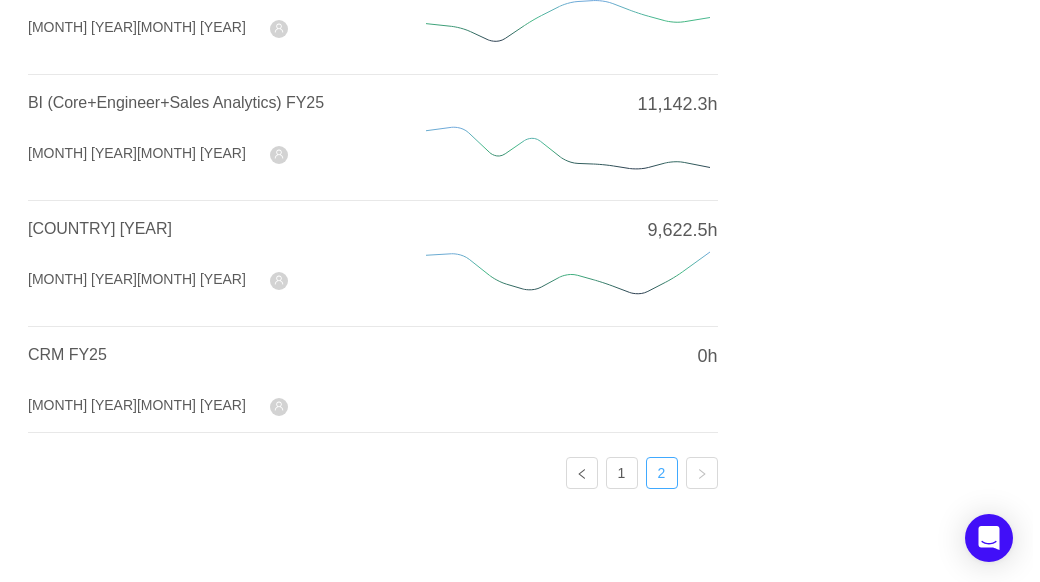 scroll, scrollTop: 0, scrollLeft: 0, axis: both 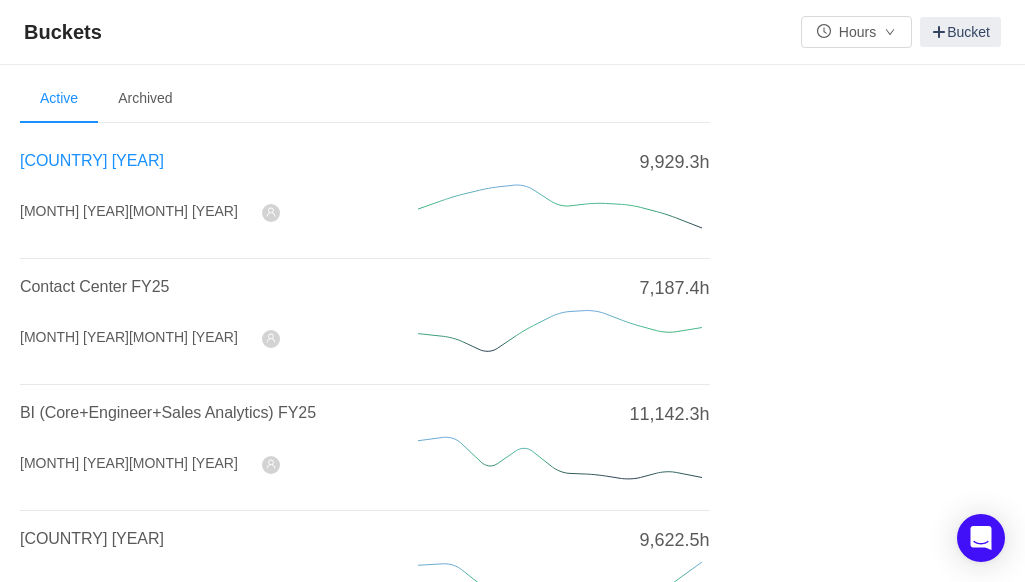 click on "Teleaudiology-North America FY25" at bounding box center (92, 160) 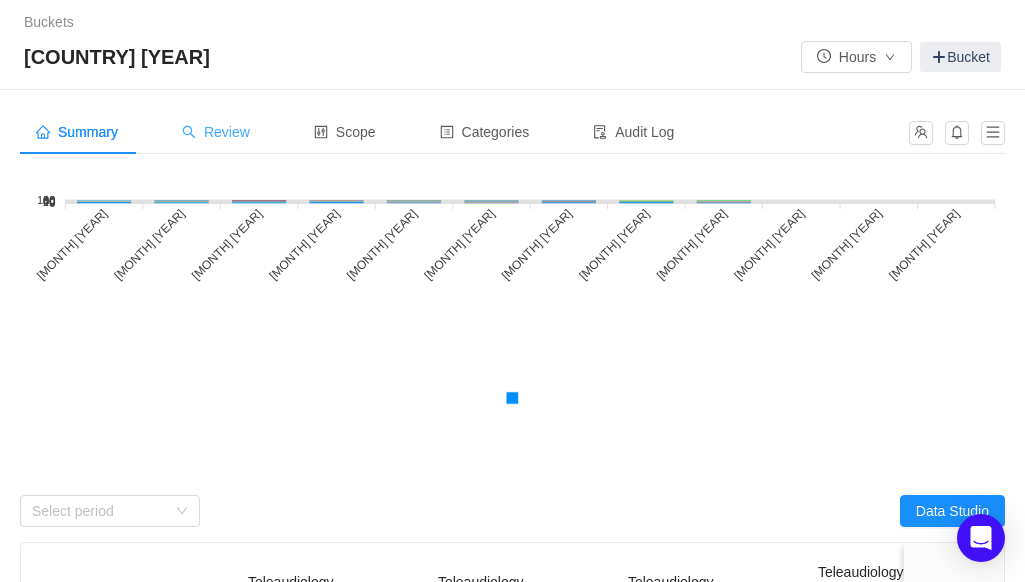 click on "Review" at bounding box center [77, 132] 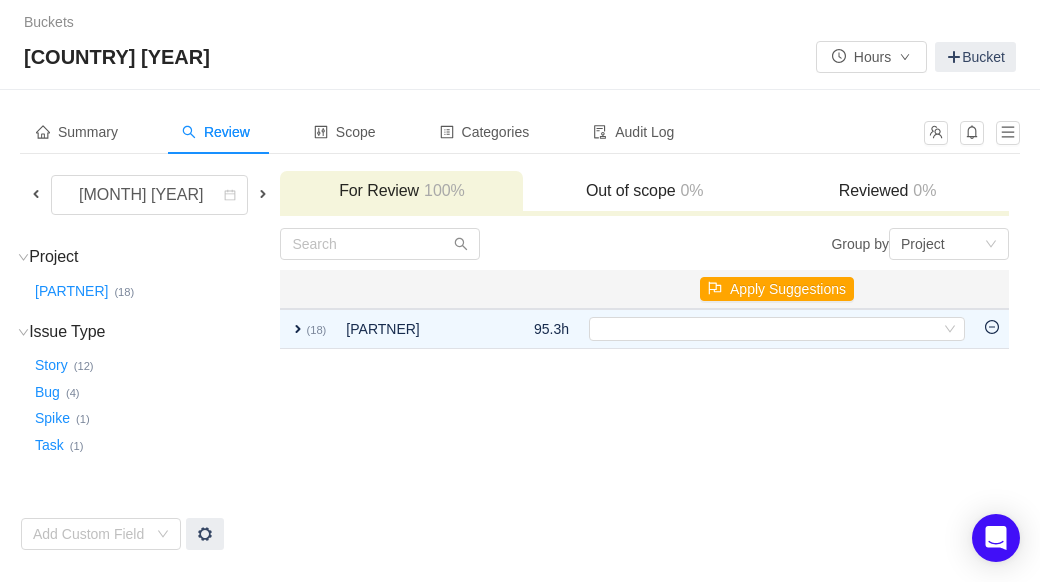click at bounding box center (36, 194) 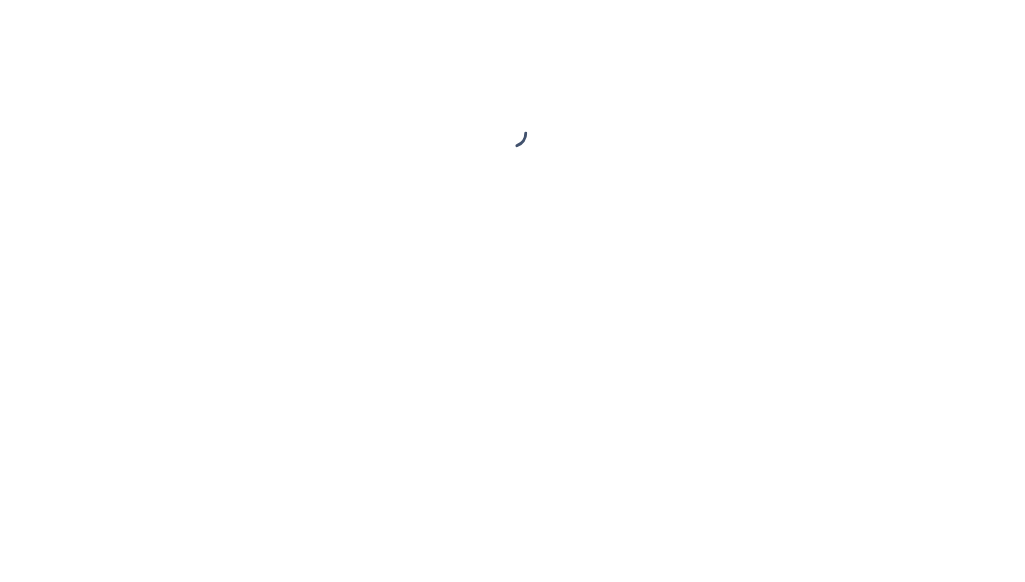 scroll, scrollTop: 0, scrollLeft: 0, axis: both 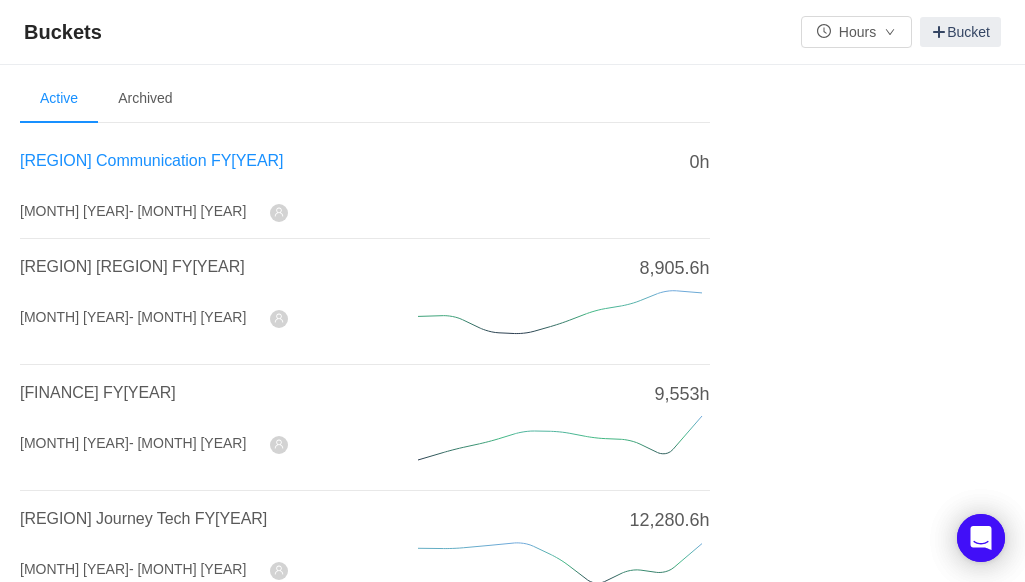 click on "Customer Communication FY25" at bounding box center [151, 160] 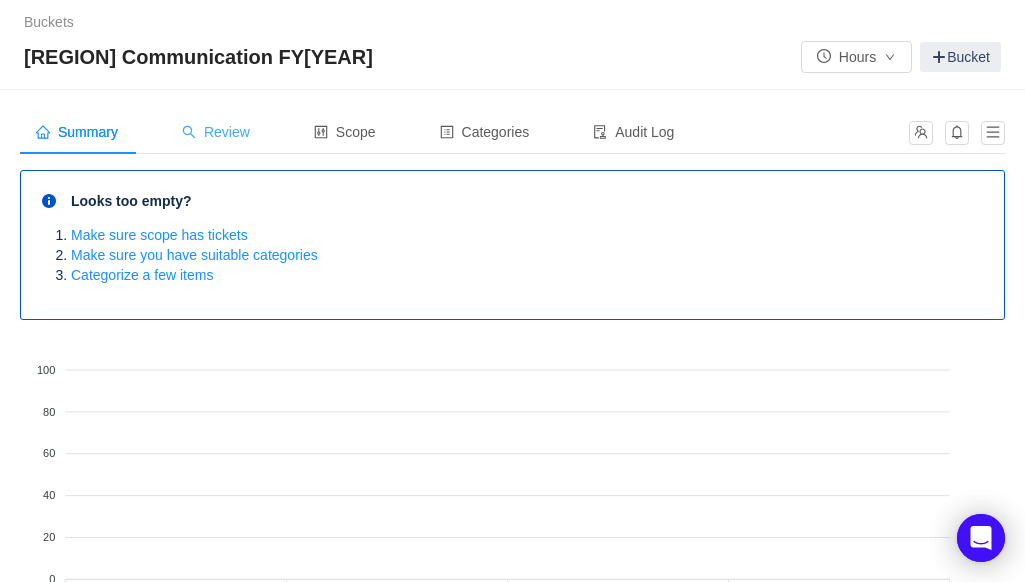 click on "Review" at bounding box center [77, 132] 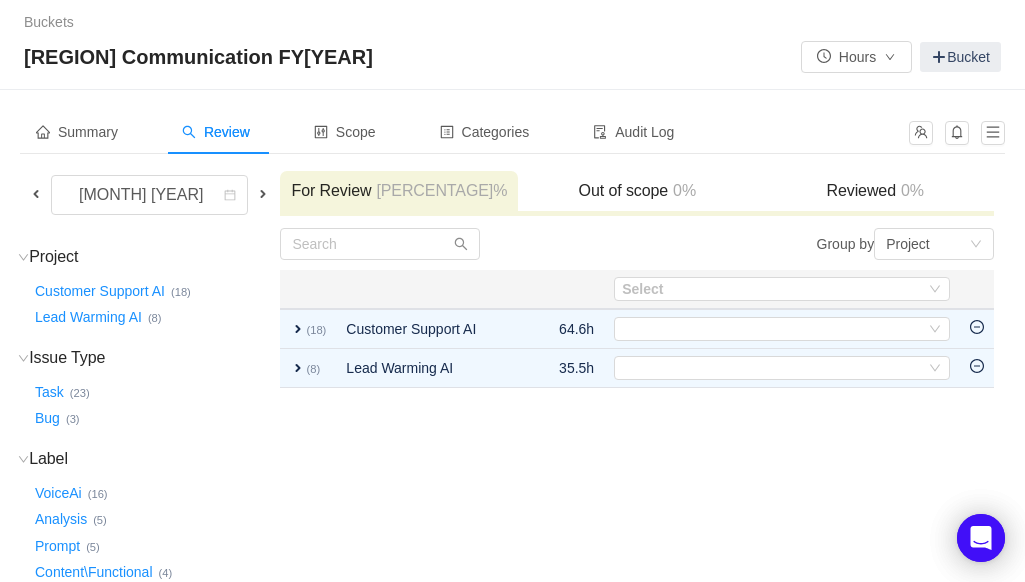 click at bounding box center (36, 194) 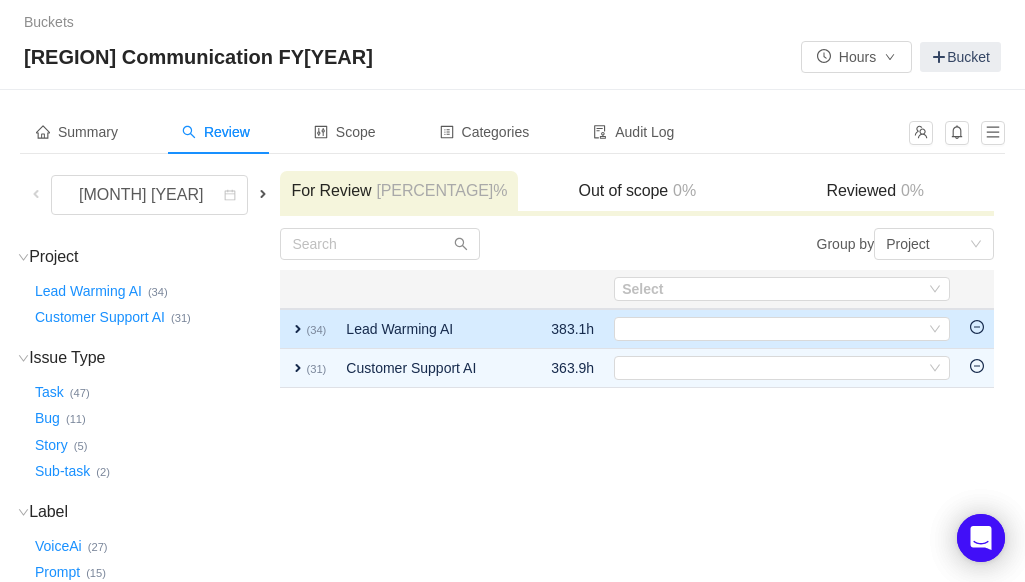 click on "expand" at bounding box center [298, 329] 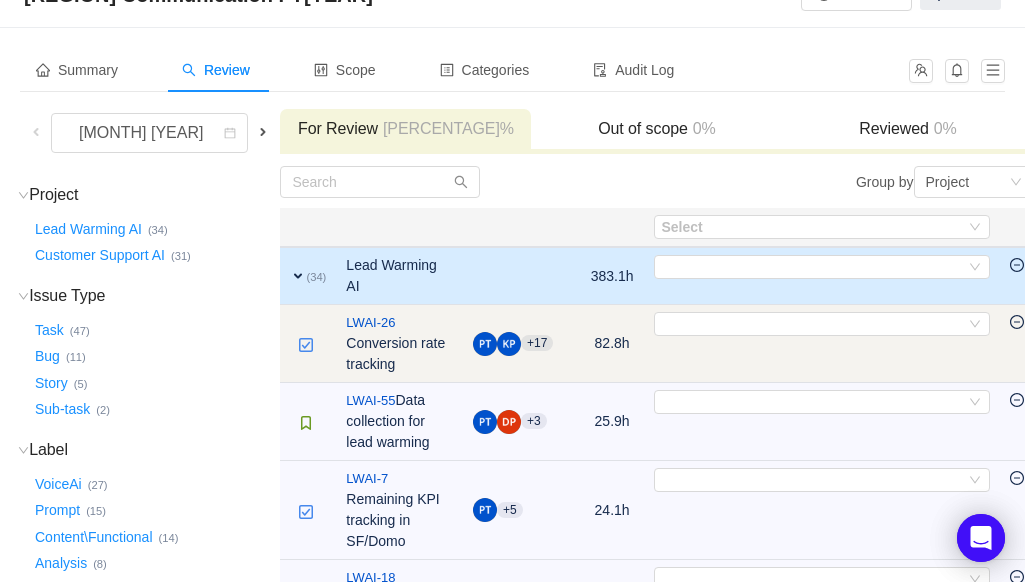 scroll, scrollTop: 100, scrollLeft: 0, axis: vertical 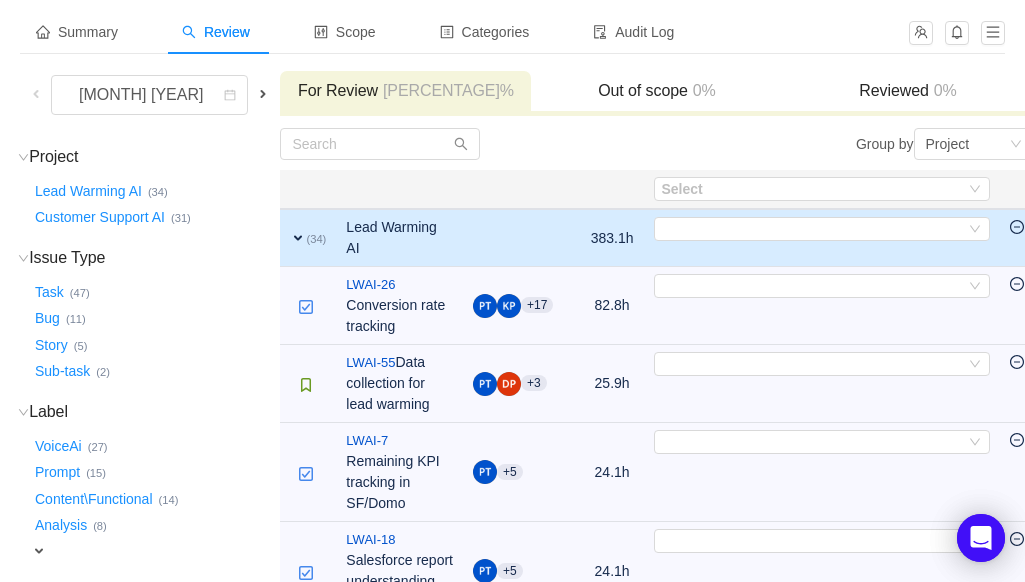 click at bounding box center (468, 144) 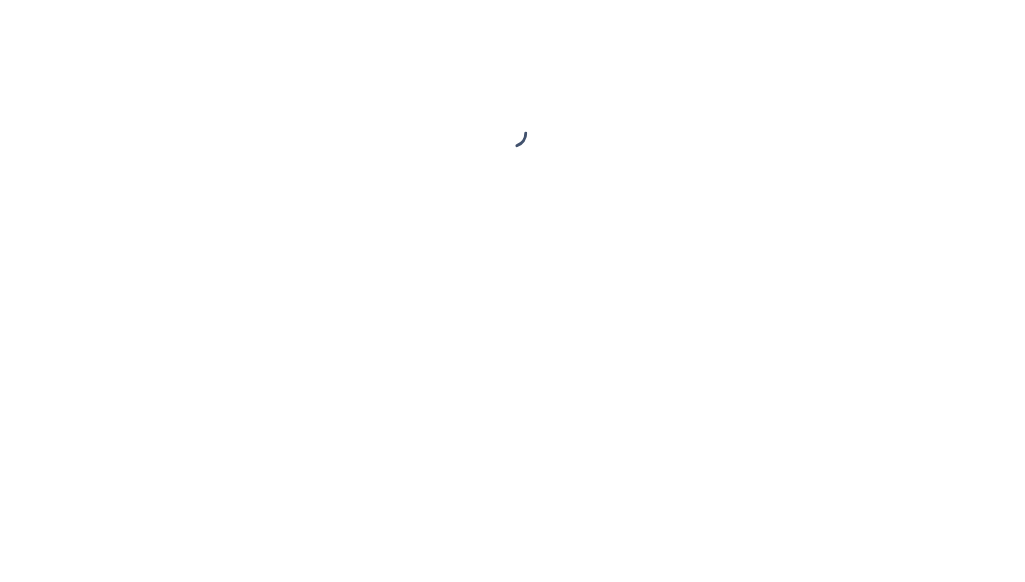 scroll, scrollTop: 0, scrollLeft: 0, axis: both 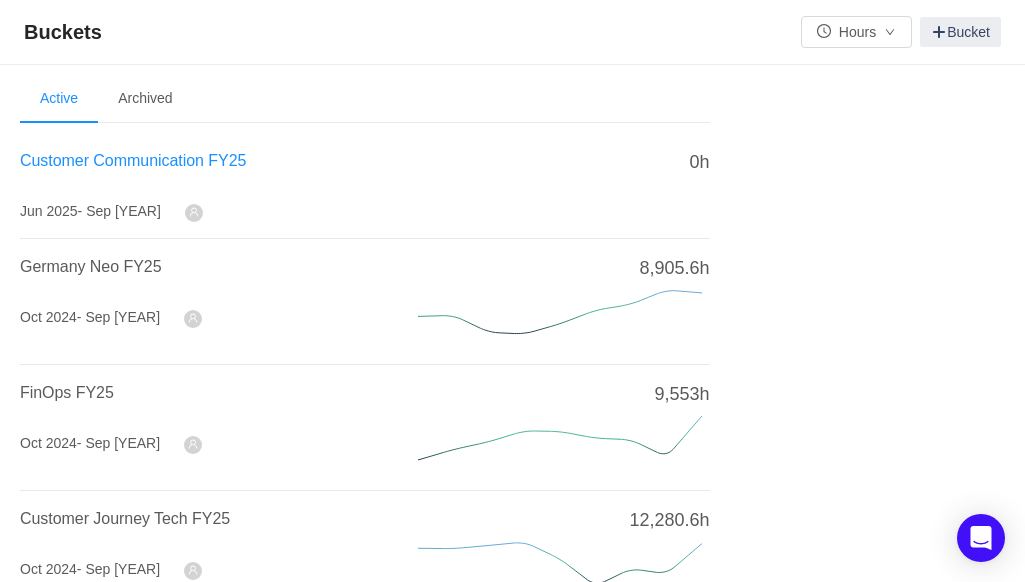 click on "Customer Communication FY25" at bounding box center [133, 160] 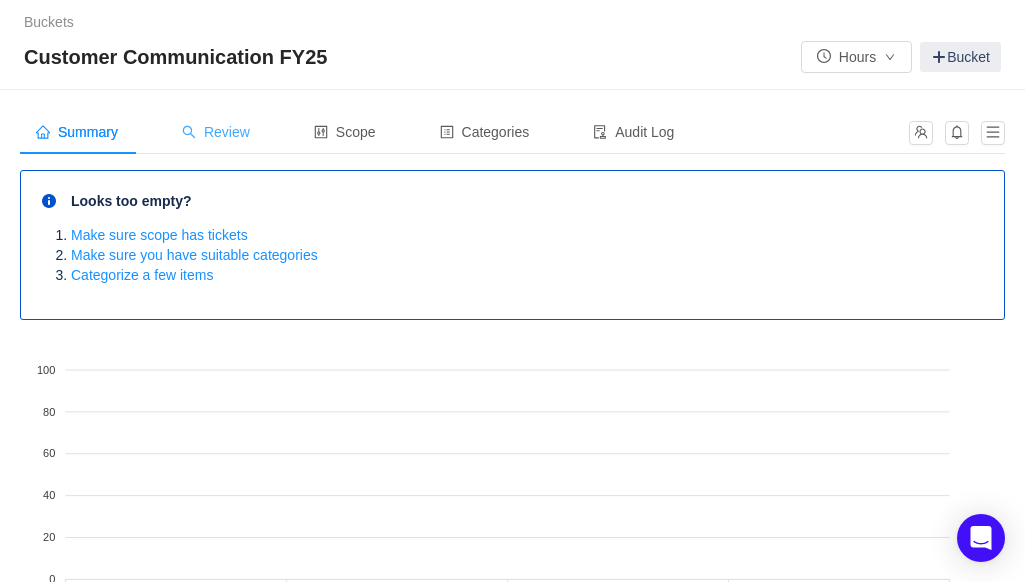 click on "Review" at bounding box center (77, 132) 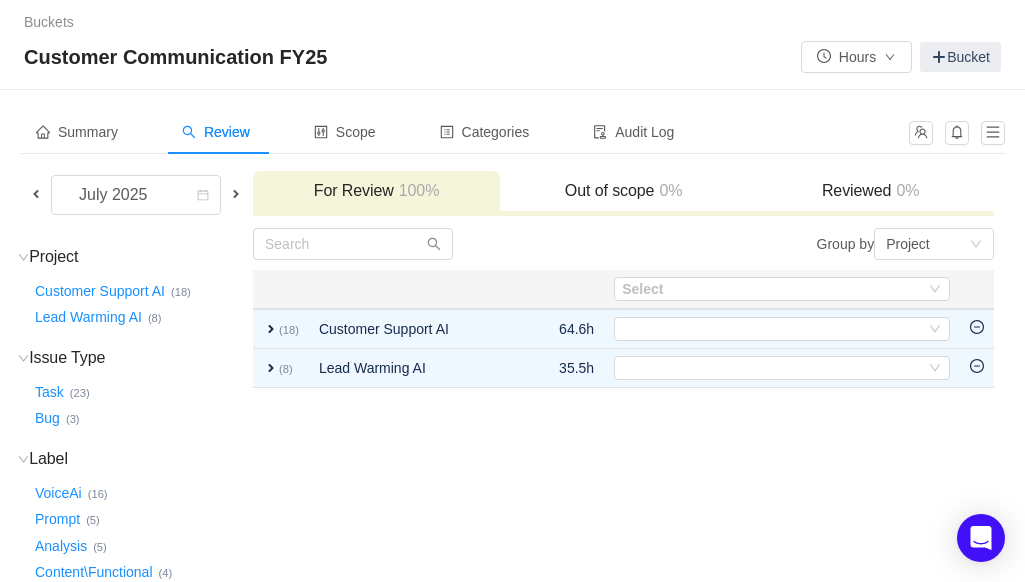 click at bounding box center [36, 194] 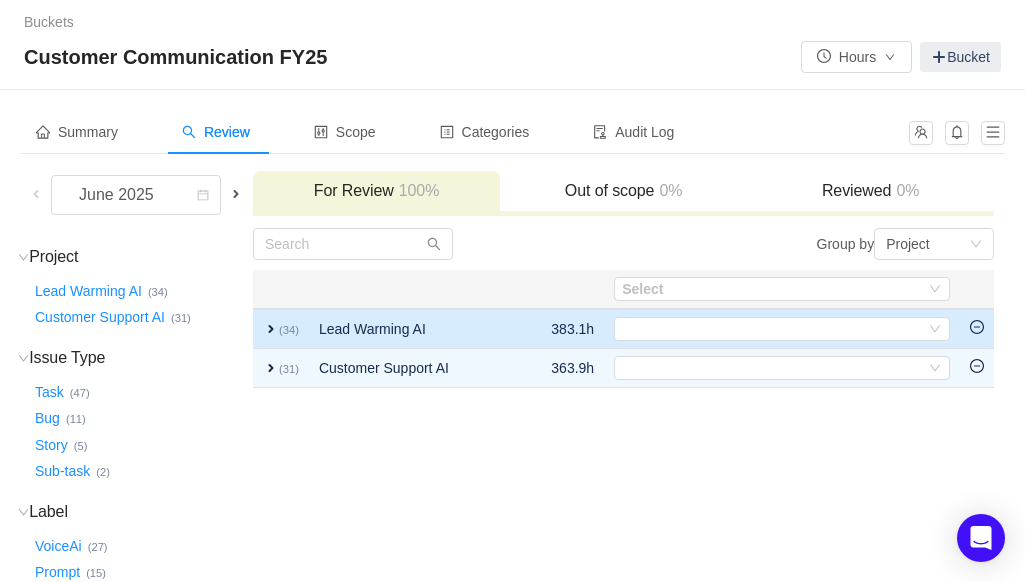 click on "Lead Warming AI" at bounding box center [411, 329] 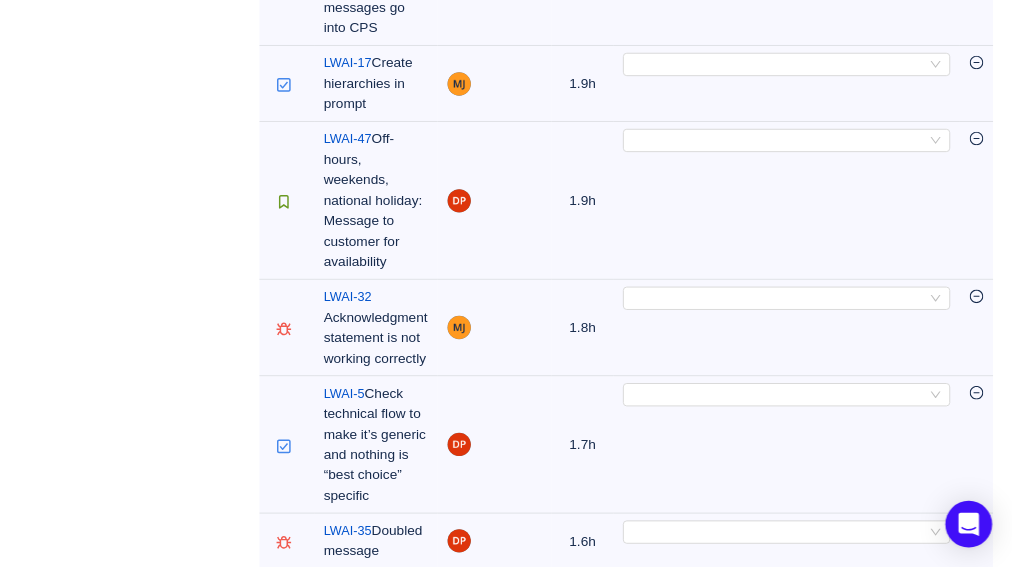 scroll, scrollTop: 3450, scrollLeft: 0, axis: vertical 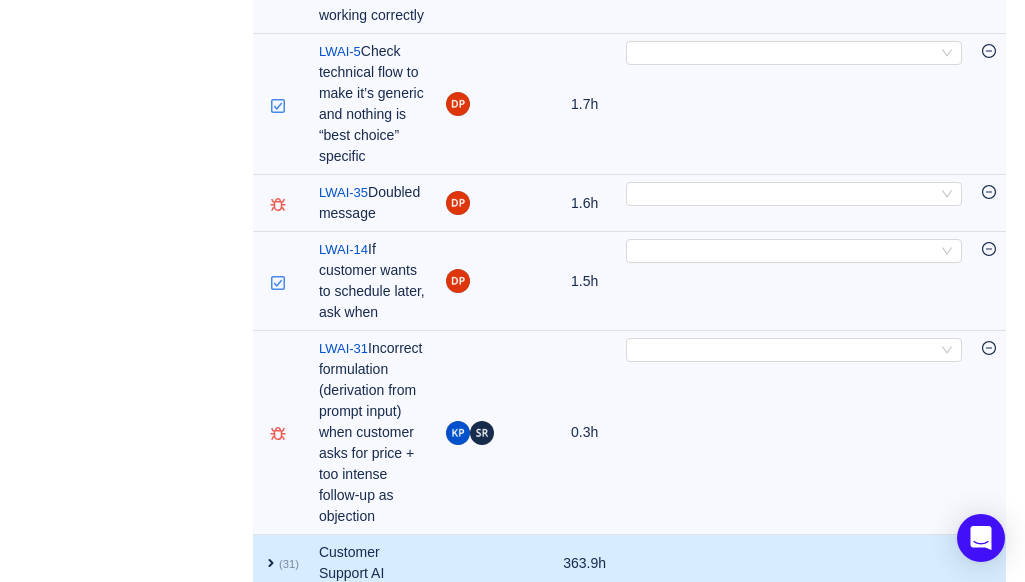 click on "expand" at bounding box center [271, 563] 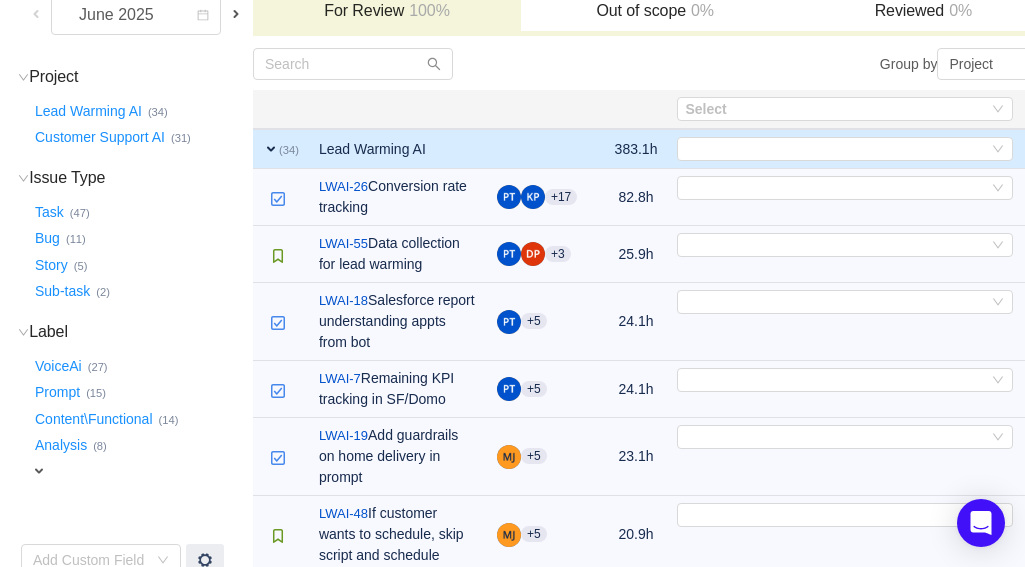 scroll, scrollTop: 0, scrollLeft: 0, axis: both 